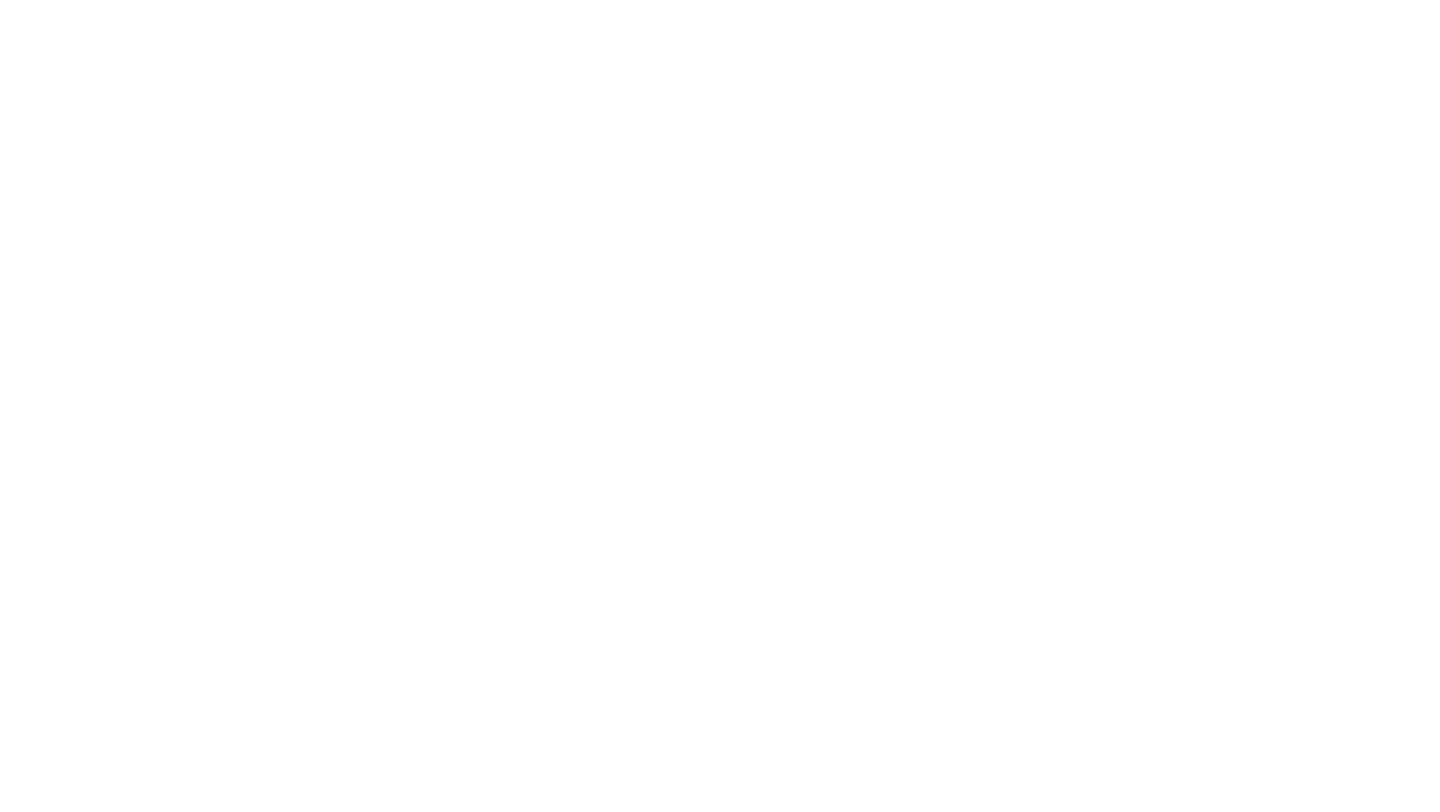 scroll, scrollTop: 0, scrollLeft: 0, axis: both 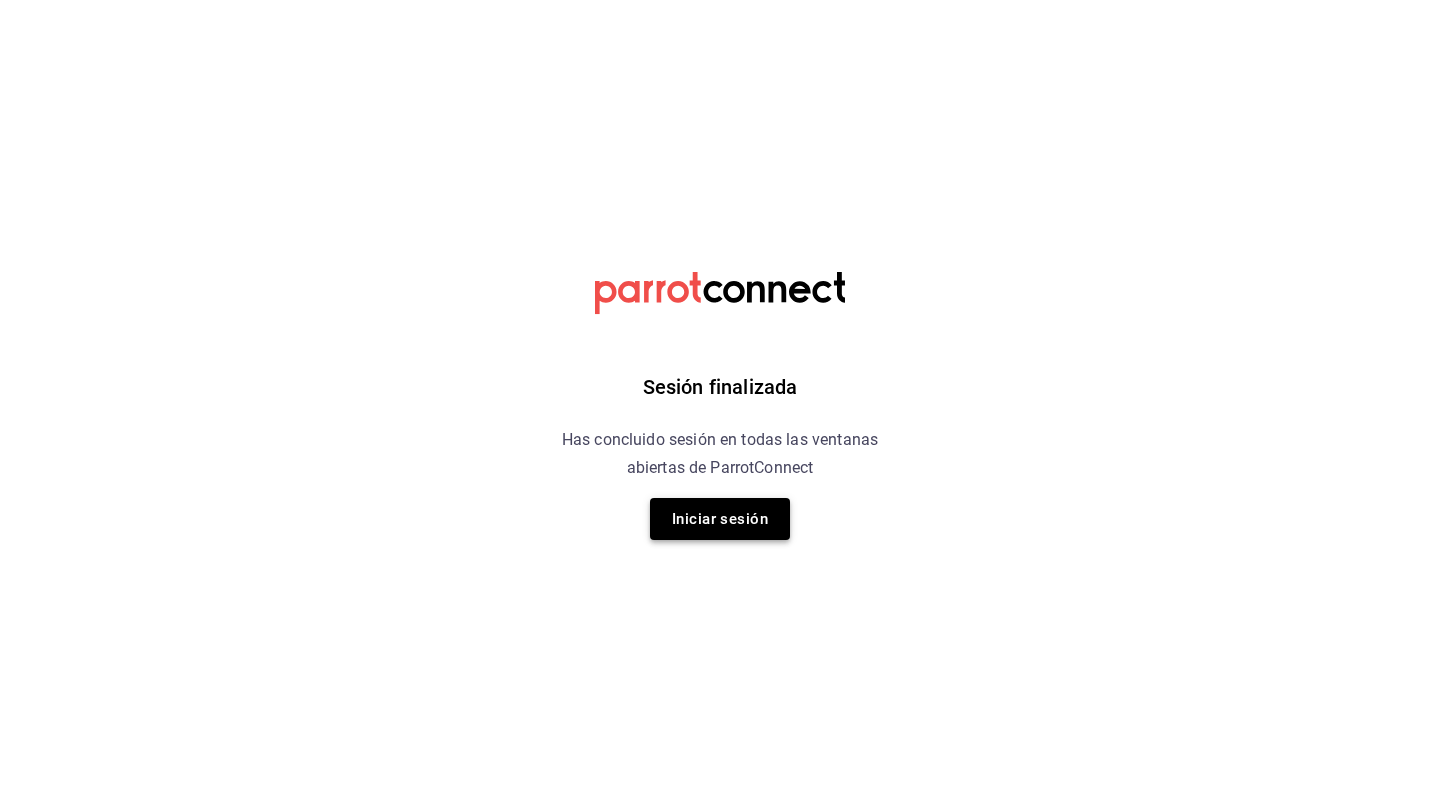click on "Iniciar sesión" at bounding box center [720, 519] 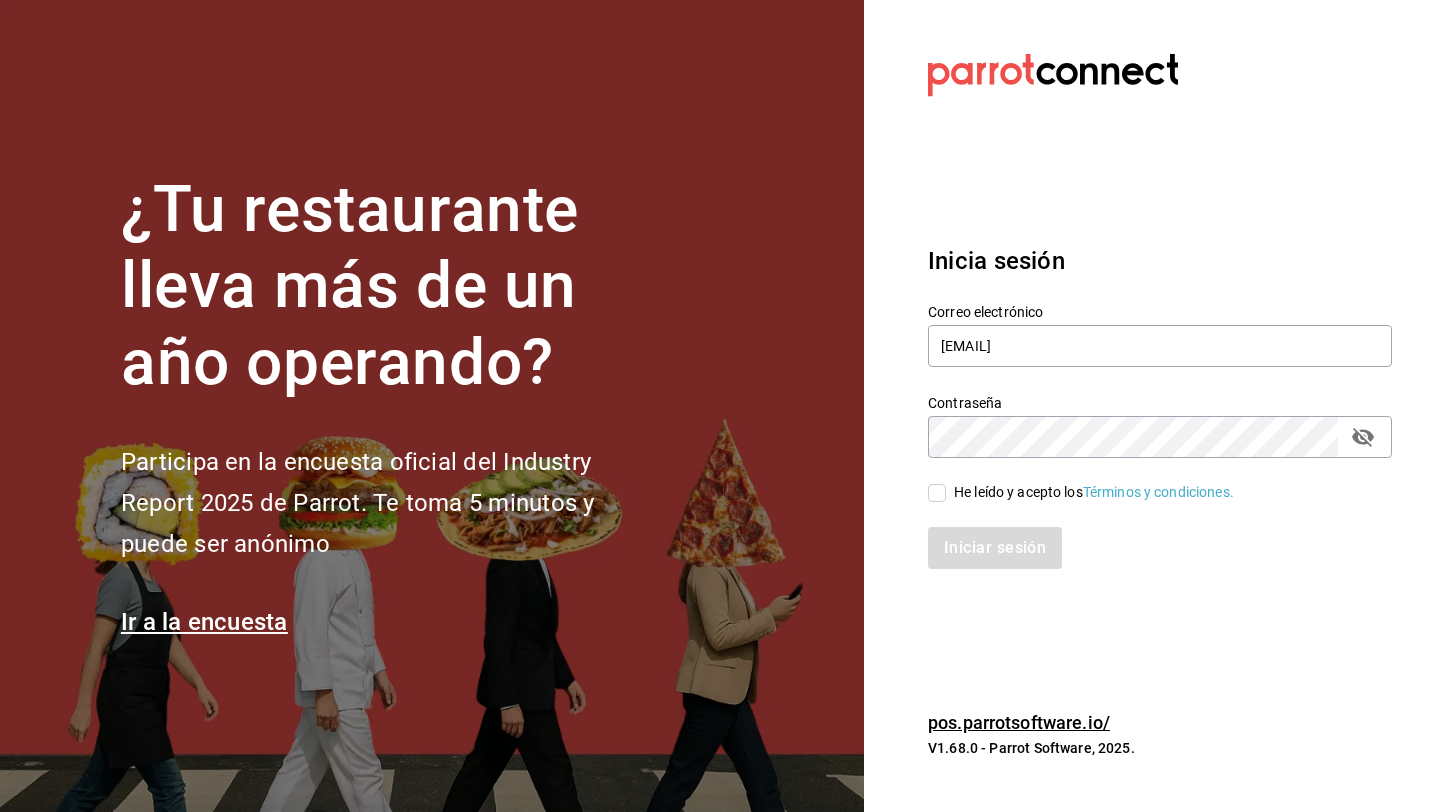 click on "He leído y acepto los  Términos y condiciones." at bounding box center [937, 493] 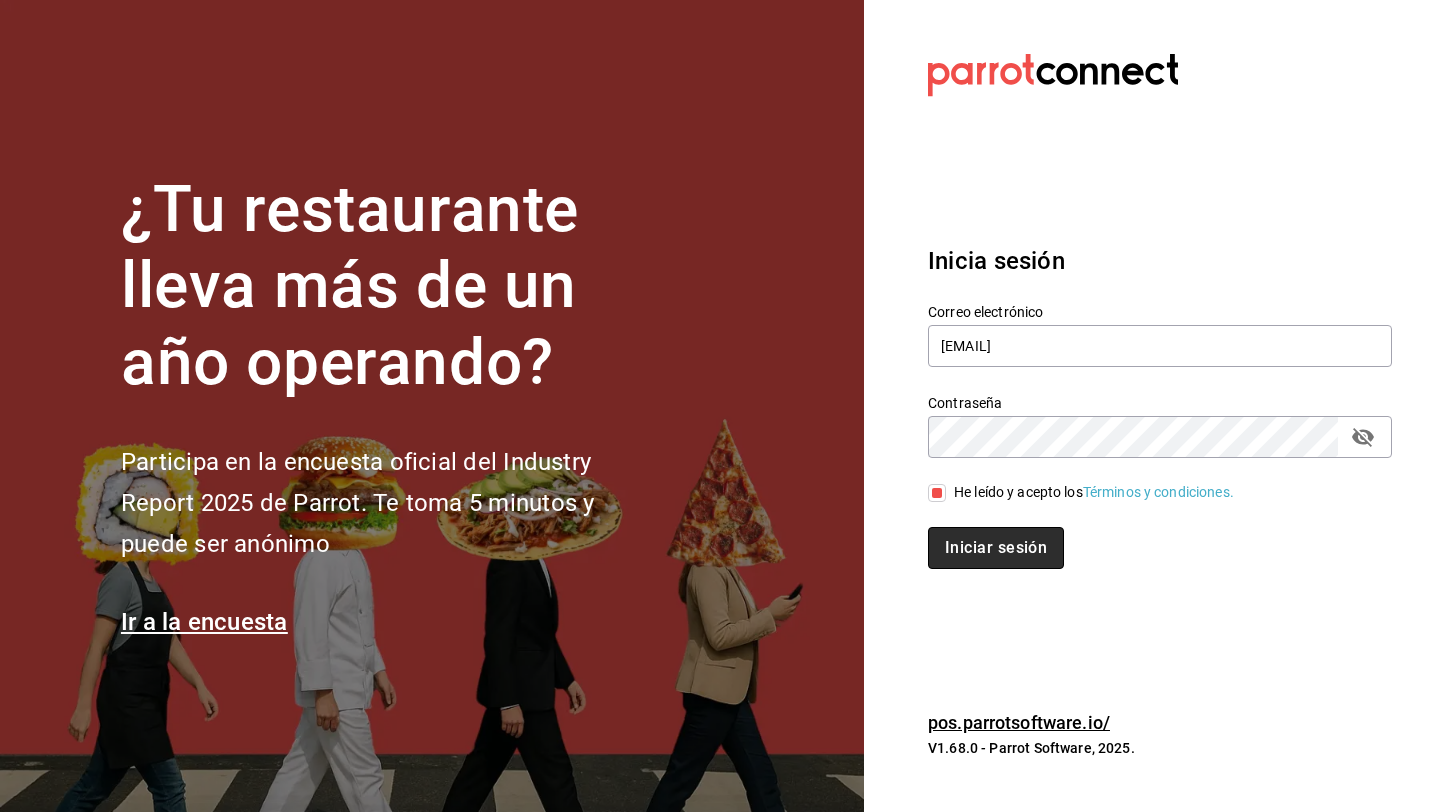 click on "Iniciar sesión" at bounding box center [996, 548] 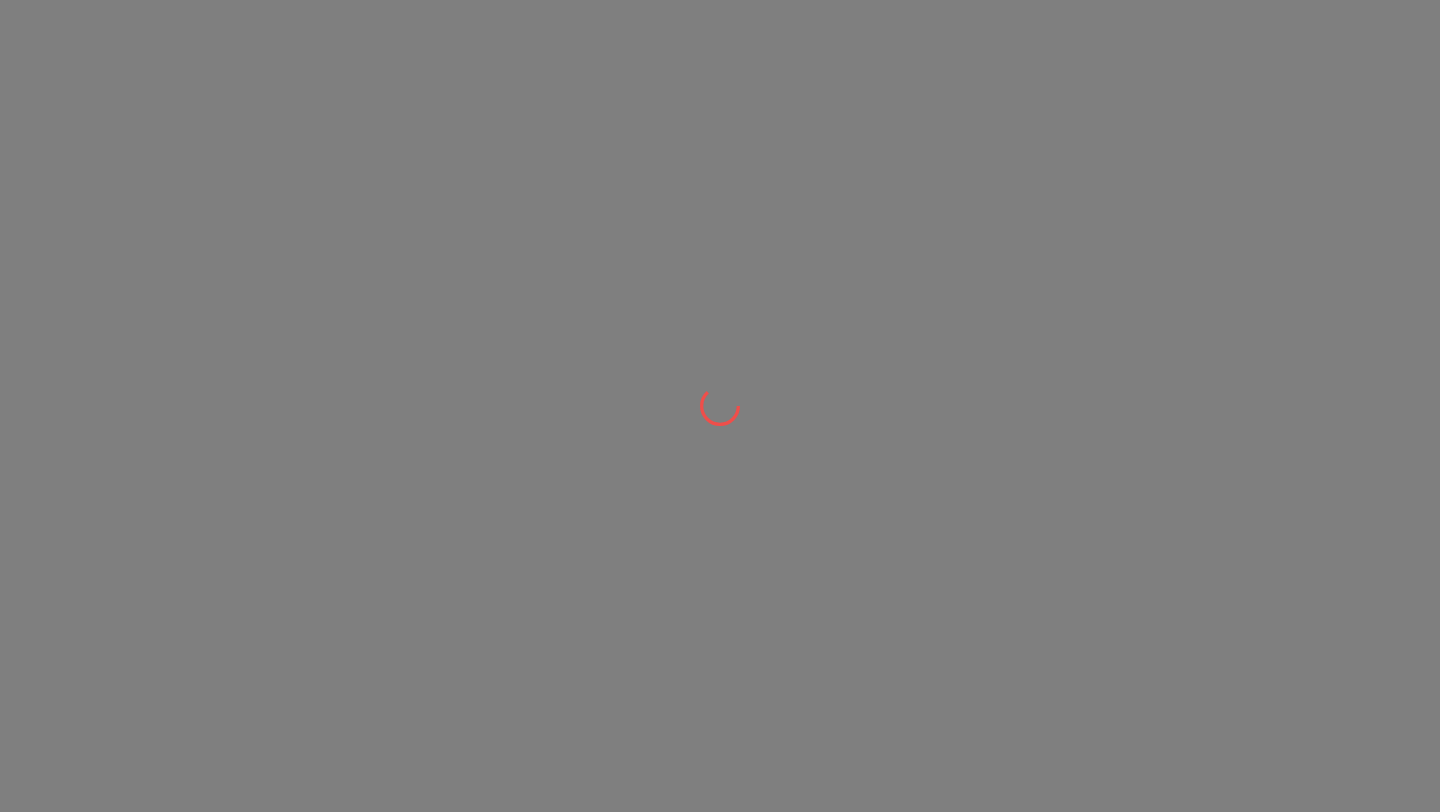 scroll, scrollTop: 0, scrollLeft: 0, axis: both 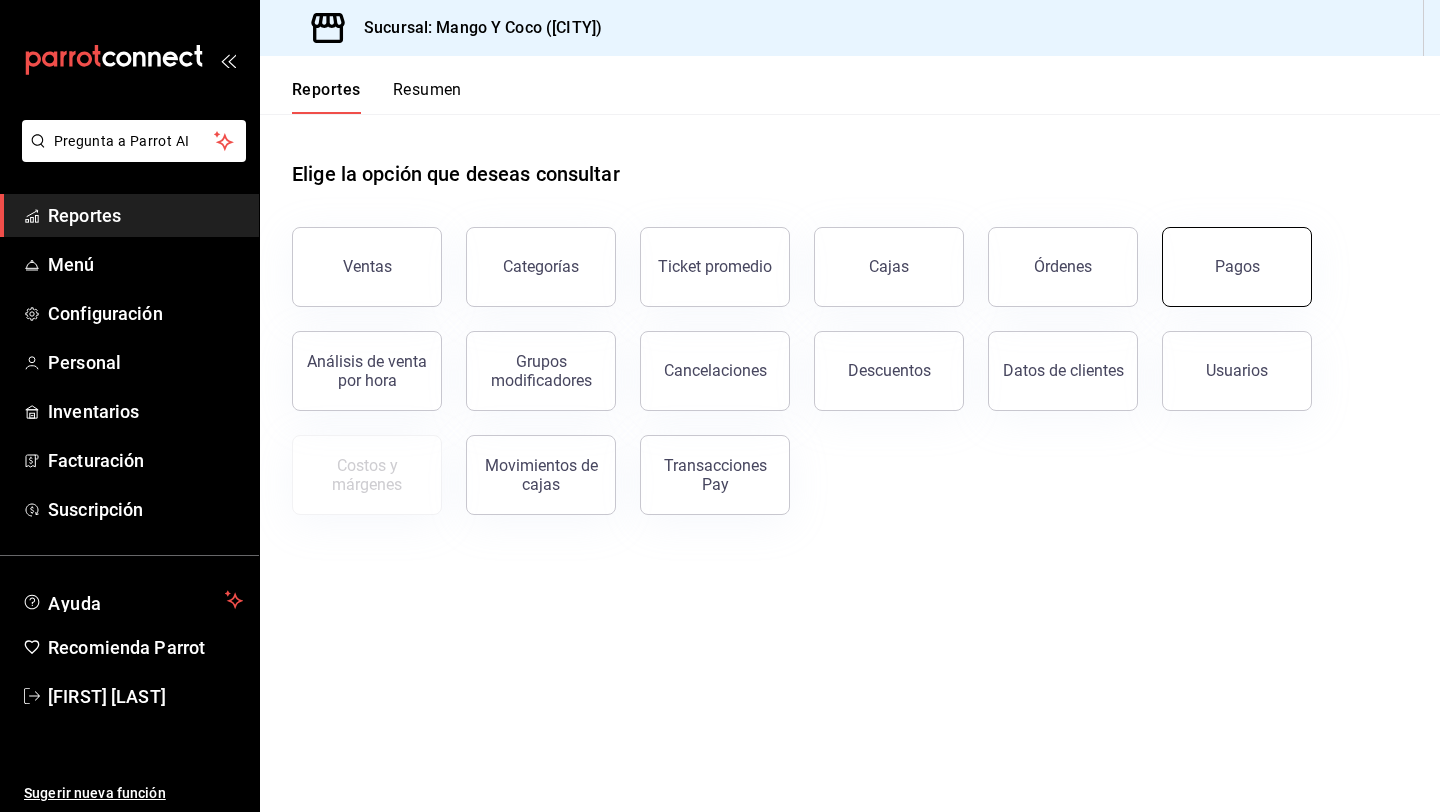 click on "Pagos" at bounding box center [1237, 267] 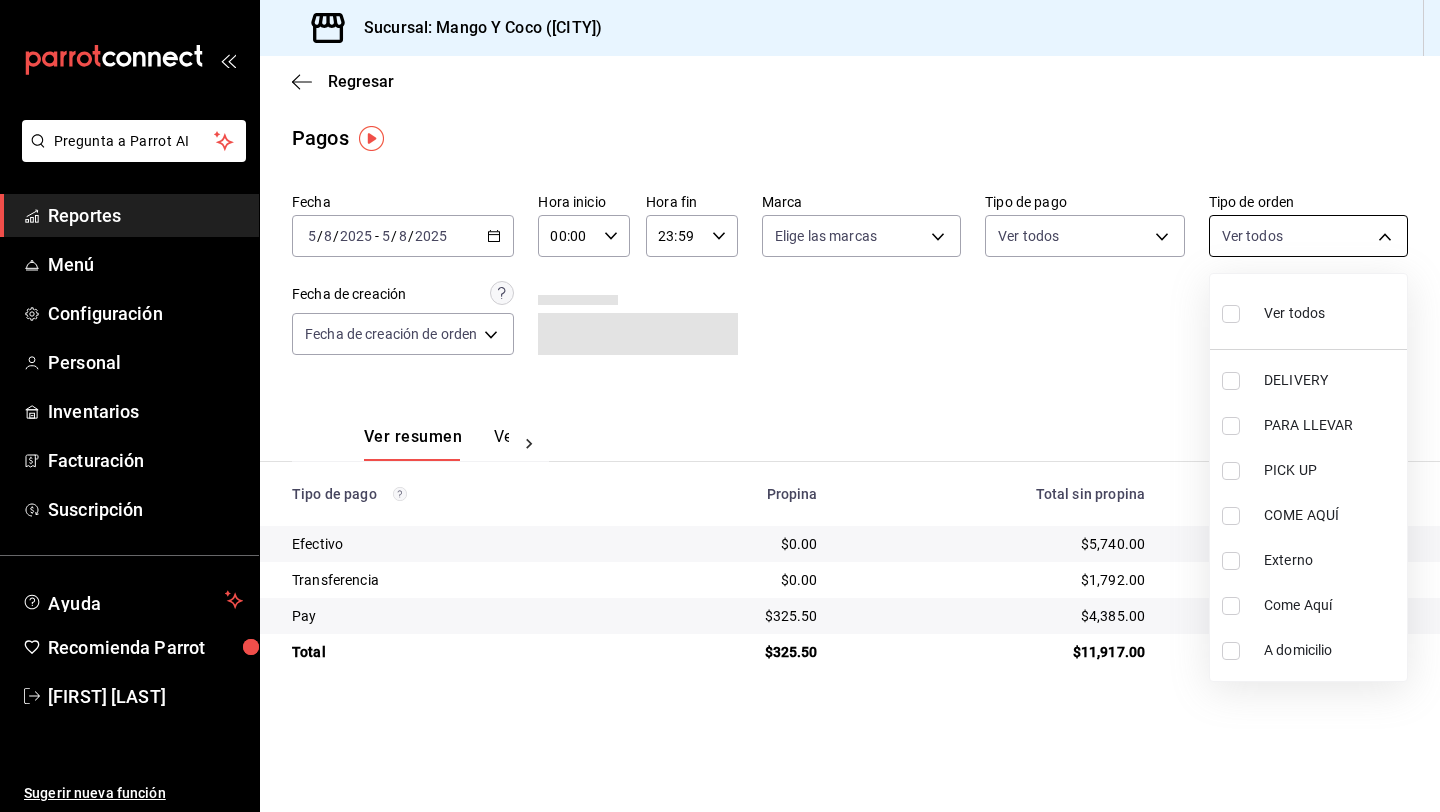 click on "Pregunta a Parrot AI Reportes   Menú   Configuración   Personal   Inventarios   Facturación   Suscripción   Ayuda Recomienda Parrot   Paola Andrade   Sugerir nueva función   Sucursal: Mango Y Coco (Mérida) Regresar Pagos Fecha 2025-08-05 5 / 8 / 2025 - 2025-08-05 5 / 8 / 2025 Hora inicio 00:00 Hora inicio Hora fin 23:59 Hora fin Marca Elige las marcas Tipo de pago Ver todos Tipo de orden Ver todos Fecha de creación   Fecha de creación de orden ORDER Ver resumen Ver pagos Exportar a Excel Tipo de pago   Propina Total sin propina Total Efectivo $0.00 $5,740.00 $5,740.00 Transferencia $0.00 $1,792.00 $1,792.00 Pay $325.50 $4,385.00 $4,710.50 Total $325.50 $11,917.00 $12,242.50 Pregunta a Parrot AI Reportes   Menú   Configuración   Personal   Inventarios   Facturación   Suscripción   Ayuda Recomienda Parrot   Paola Andrade   Sugerir nueva función   GANA 1 MES GRATIS EN TU SUSCRIPCIÓN AQUÍ Ver video tutorial Ir a video Visitar centro de ayuda (81) 2046 6363 soporte@parrotsoftware.io (81) 2046 6363" at bounding box center [720, 406] 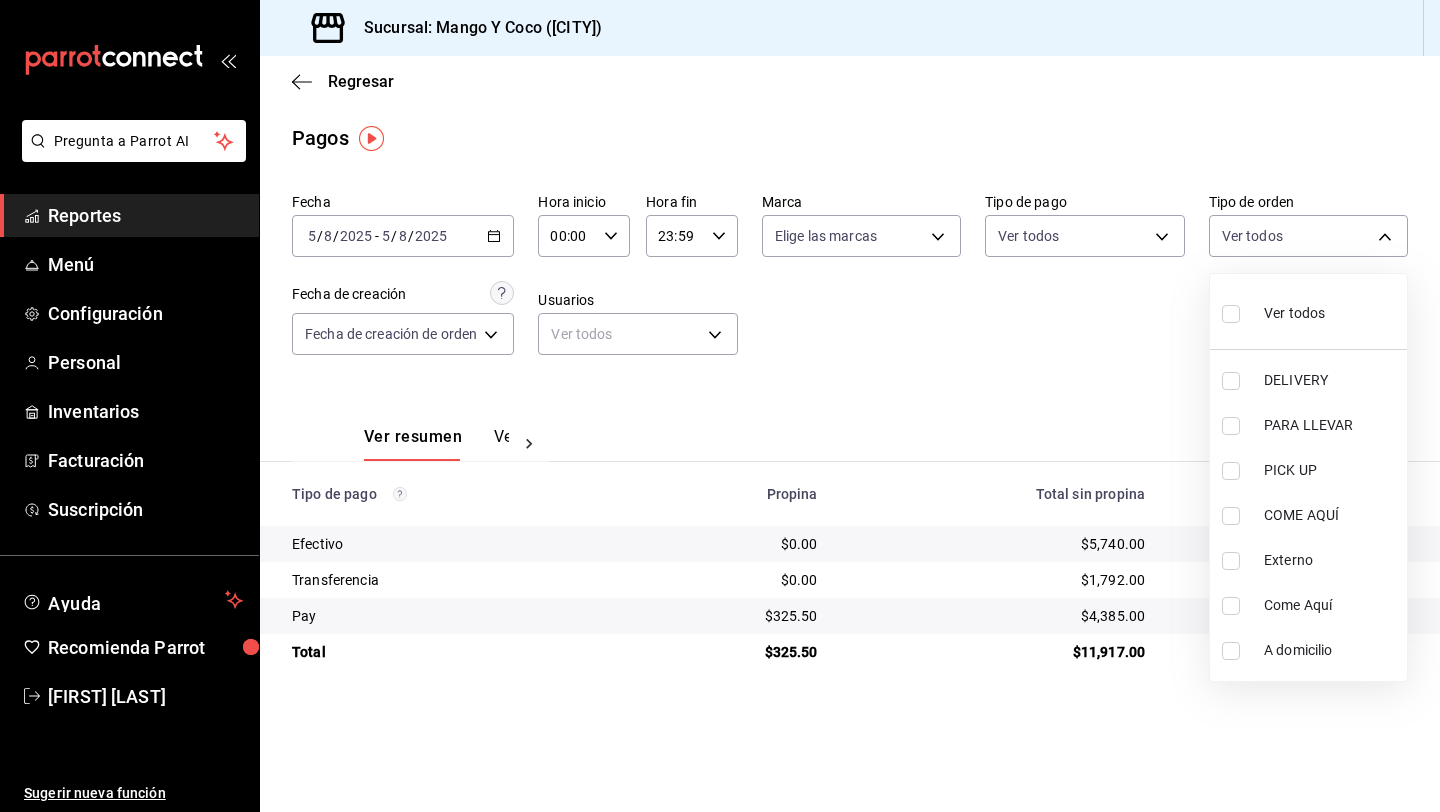 click at bounding box center (1231, 381) 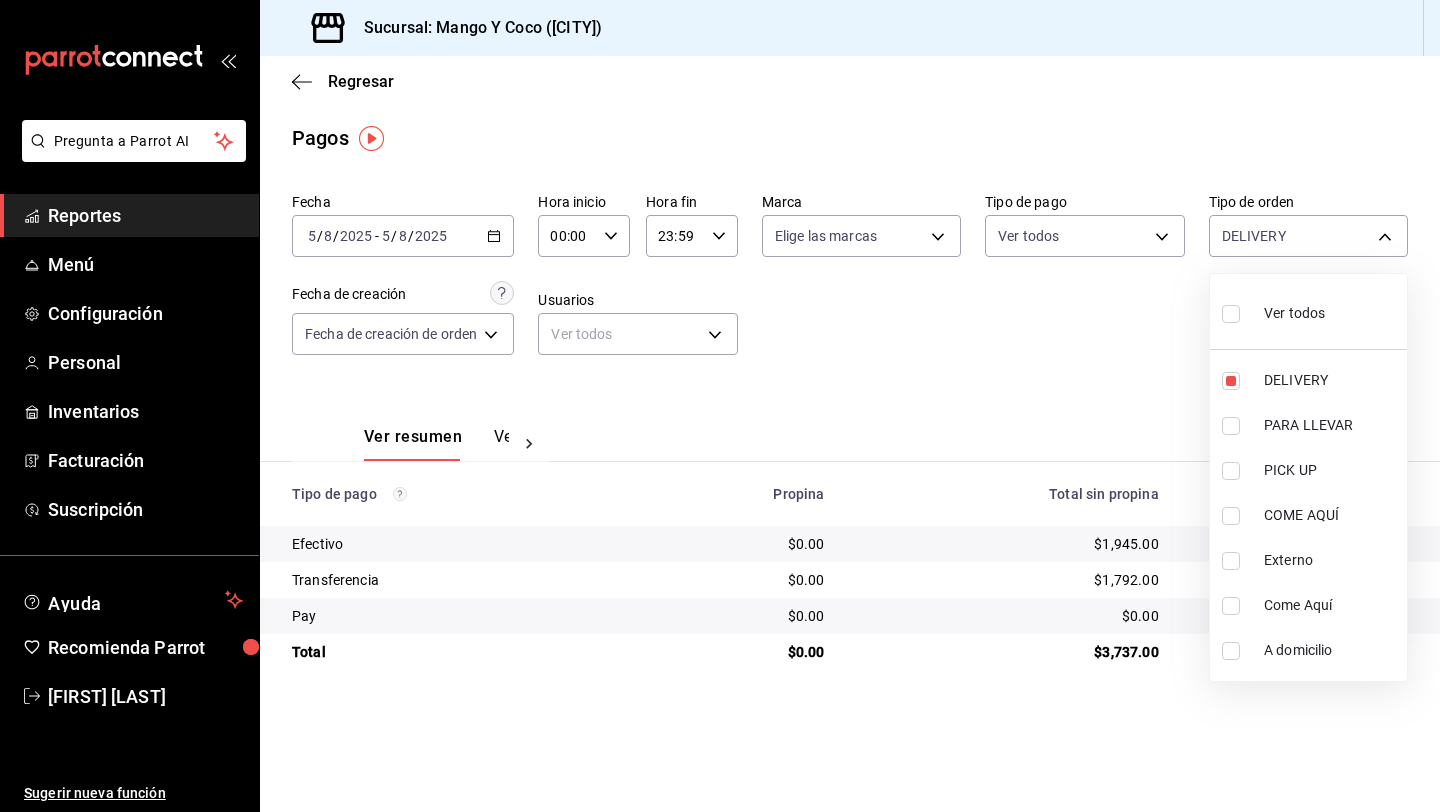click at bounding box center [720, 406] 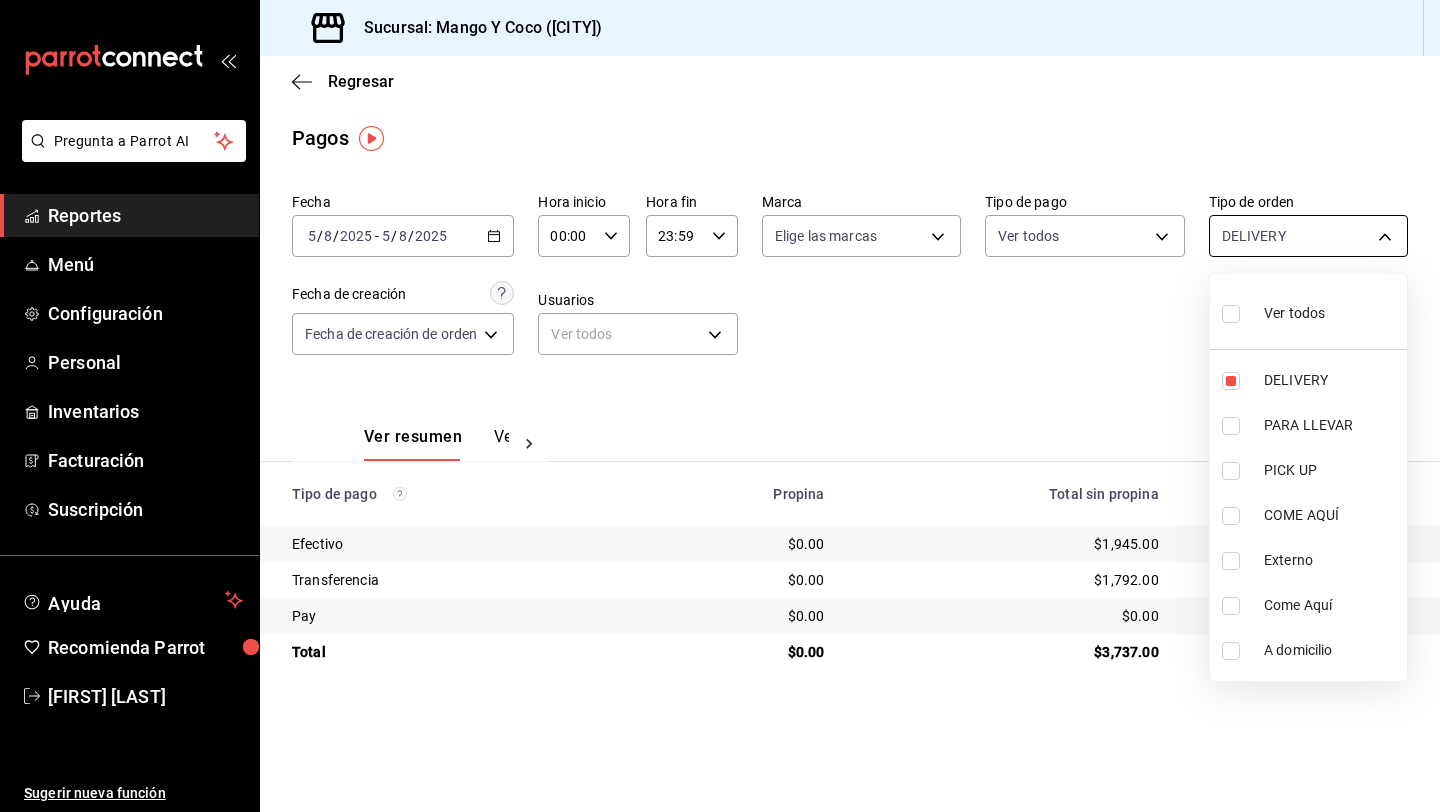 click on "Pregunta a Parrot AI Reportes   Menú   Configuración   Personal   Inventarios   Facturación   Suscripción   Ayuda Recomienda Parrot   Paola Andrade   Sugerir nueva función   Sucursal: Mango Y Coco (Mérida) Regresar Pagos Fecha 2025-08-05 5 / 8 / 2025 - 2025-08-05 5 / 8 / 2025 Hora inicio 00:00 Hora inicio Hora fin 23:59 Hora fin Marca Elige las marcas Tipo de pago Ver todos Tipo de orden DELIVERY 5d557e33-8e3b-4e7a-adf0-e2d1449f445d Fecha de creación   Fecha de creación de orden ORDER Usuarios Ver todos null Ver resumen Ver pagos Exportar a Excel Tipo de pago   Propina Total sin propina Total Efectivo $0.00 $1,945.00 $1,945.00 Transferencia $0.00 $1,792.00 $1,792.00 Pay $0.00 $0.00 $0.00 Total $0.00 $3,737.00 $3,737.00 Pregunta a Parrot AI Reportes   Menú   Configuración   Personal   Inventarios   Facturación   Suscripción   Ayuda Recomienda Parrot   Paola Andrade   Sugerir nueva función   GANA 1 MES GRATIS EN TU SUSCRIPCIÓN AQUÍ Ver video tutorial Ir a video Visitar centro de ayuda Ver todos" at bounding box center [720, 406] 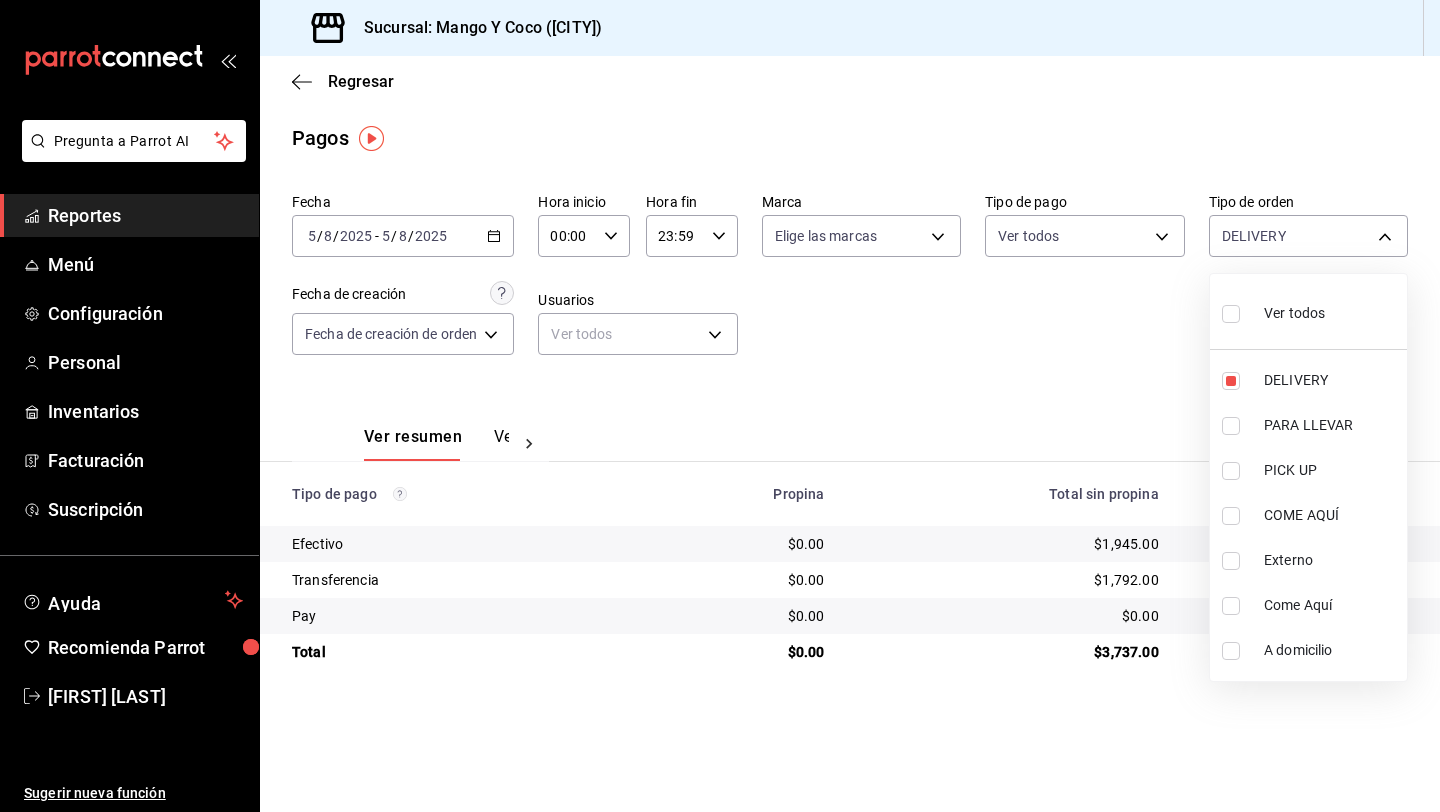 click at bounding box center (1231, 314) 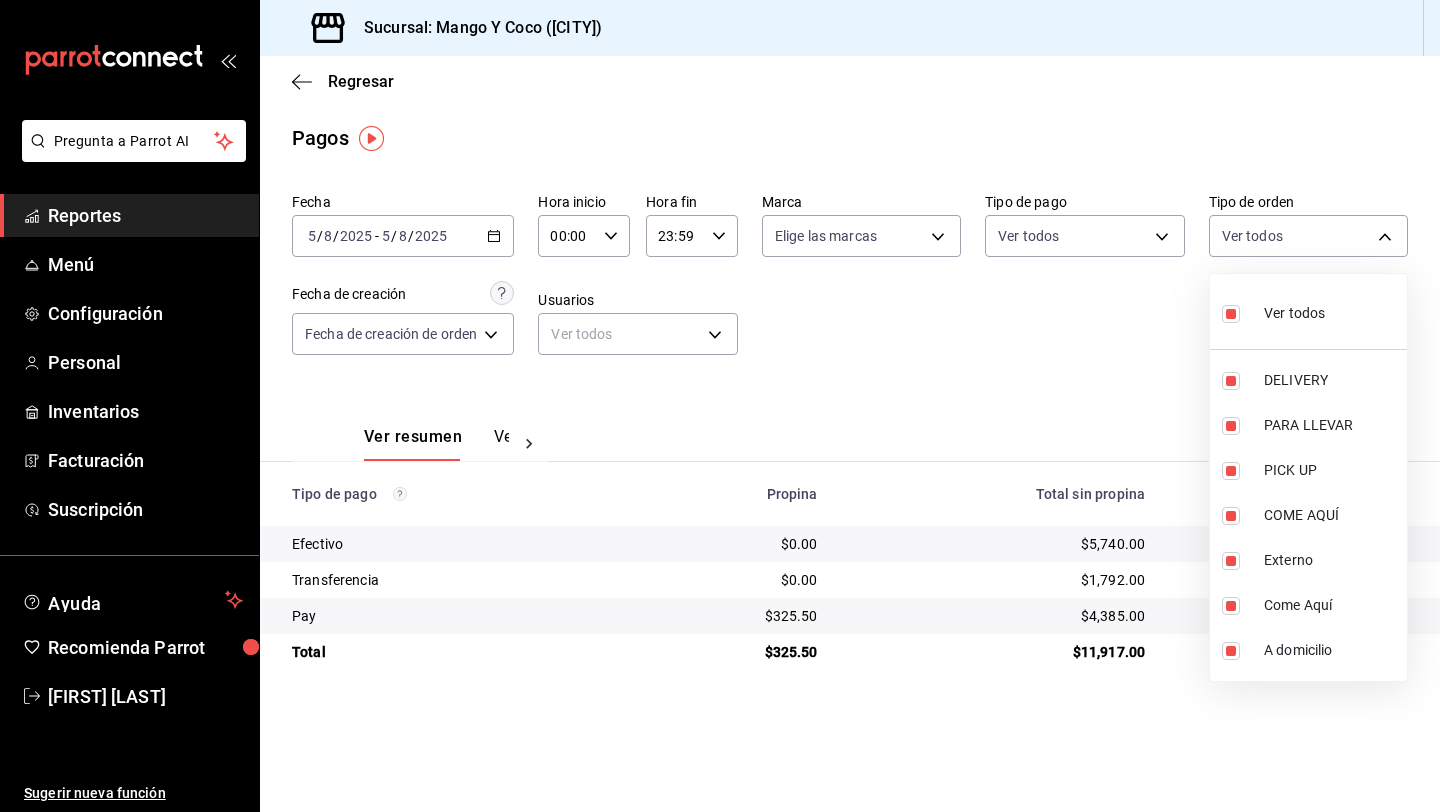 click at bounding box center (720, 406) 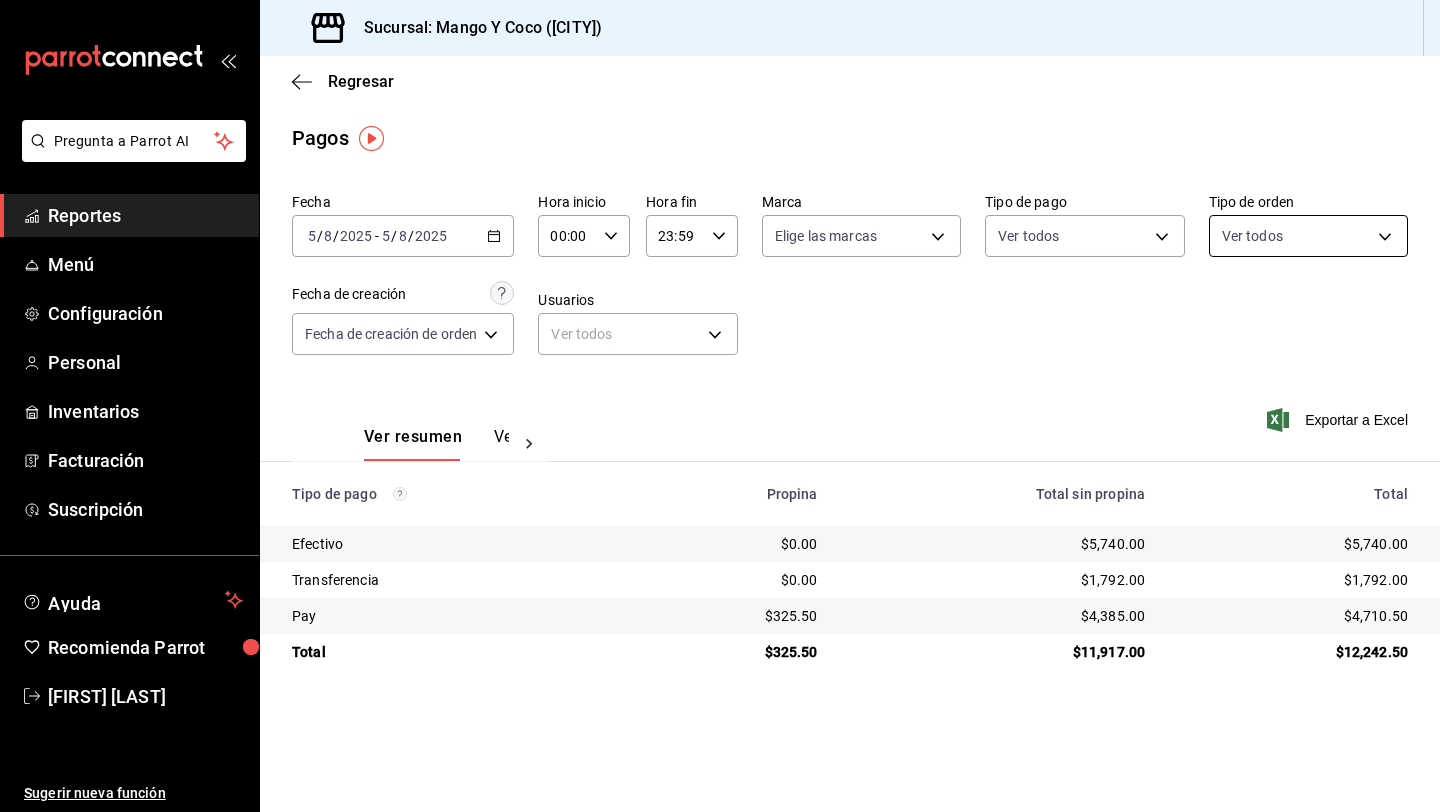 click on "Pregunta a Parrot AI Reportes   Menú   Configuración   Personal   Inventarios   Facturación   Suscripción   Ayuda Recomienda Parrot   Paola Andrade   Sugerir nueva función   Sucursal: Mango Y Coco (Mérida) Regresar Pagos Fecha 2025-08-05 5 / 8 / 2025 - 2025-08-05 5 / 8 / 2025 Hora inicio 00:00 Hora inicio Hora fin 23:59 Hora fin Marca Elige las marcas Tipo de pago Ver todos Tipo de orden Ver todos 5d557e33-8e3b-4e7a-adf0-e2d1449f445d,e47f4cf5-f69b-47dd-93b4-00143df15fe9,27a364d8-6312-4869-99a1-f3fb819ac42e,71ca709c-1bda-4e1f-95f9-9d9ea4a6ac2b,EXTERNAL,85f4aa52-0123-42e9-a8c2-41d4a4798af9,d4c9b051-4d51-4481-aefd-7b0d29851a72 Fecha de creación   Fecha de creación de orden ORDER Usuarios Ver todos null Ver resumen Ver pagos Exportar a Excel Tipo de pago   Propina Total sin propina Total Efectivo $0.00 $5,740.00 $5,740.00 Transferencia $0.00 $1,792.00 $1,792.00 Pay $325.50 $4,385.00 $4,710.50 Total $325.50 $11,917.00 $12,242.50 Pregunta a Parrot AI Reportes   Menú   Configuración   Personal" at bounding box center (720, 406) 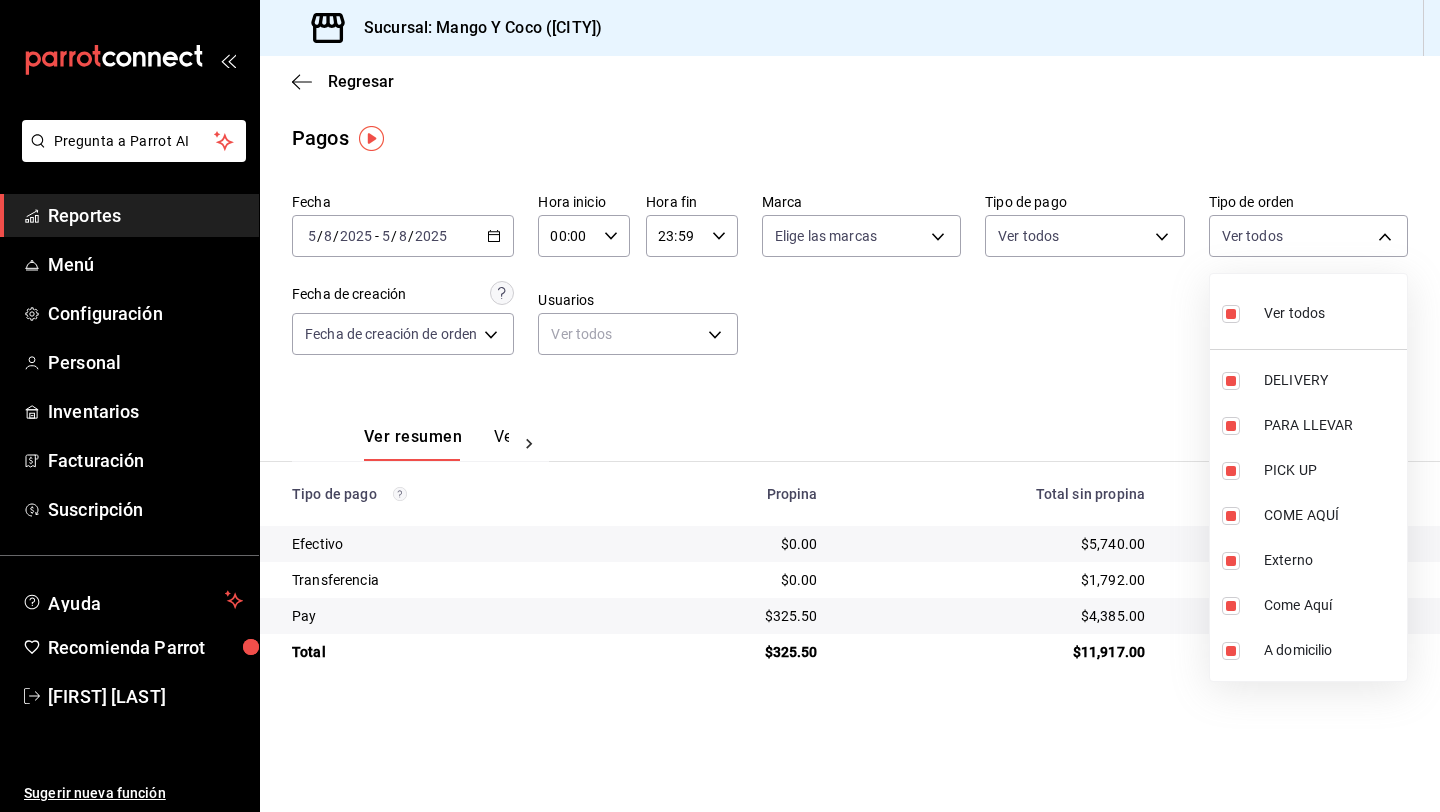 click at bounding box center [720, 406] 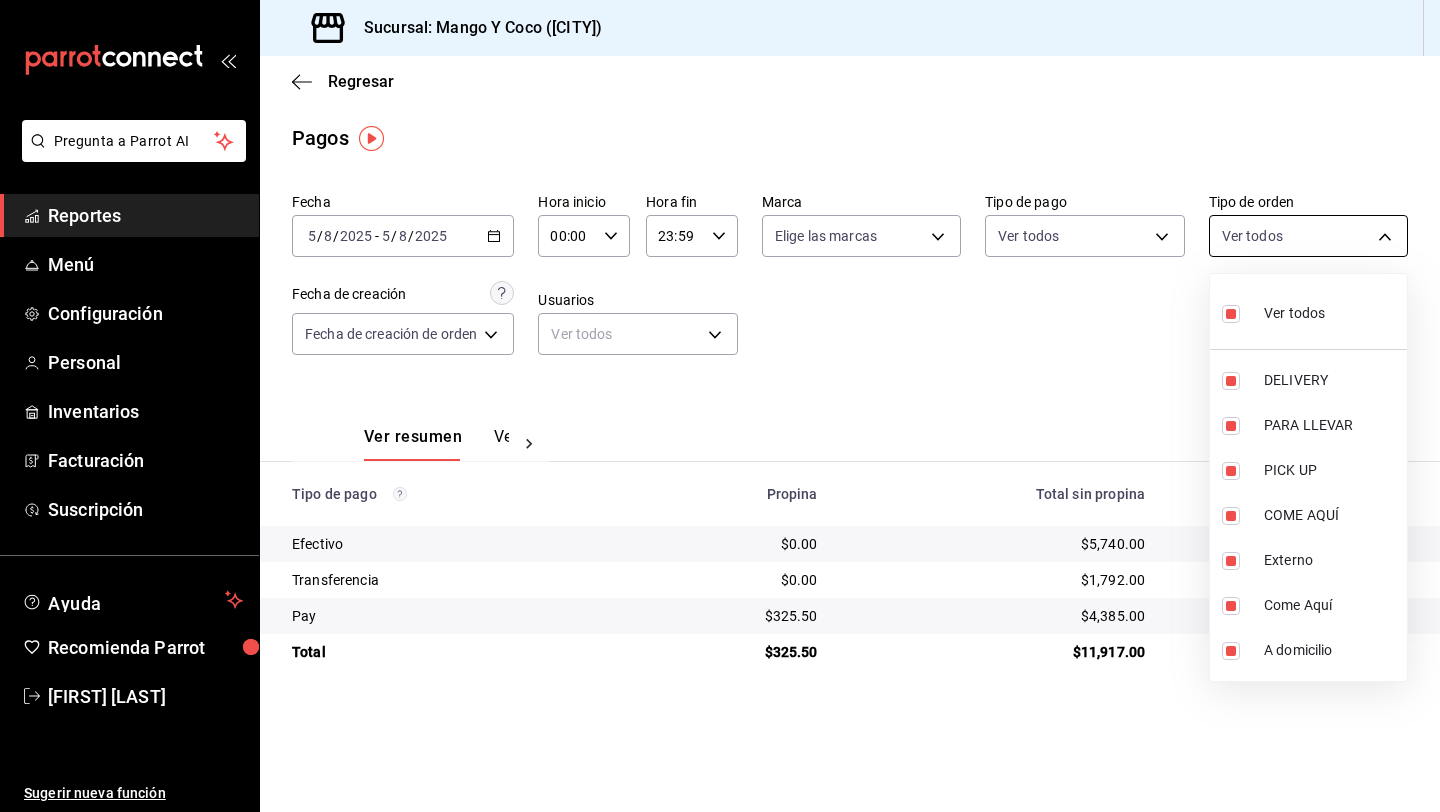 click on "Pregunta a Parrot AI Reportes   Menú   Configuración   Personal   Inventarios   Facturación   Suscripción   Ayuda Recomienda Parrot   Paola Andrade   Sugerir nueva función   Sucursal: Mango Y Coco (Mérida) Regresar Pagos Fecha 2025-08-05 5 / 8 / 2025 - 2025-08-05 5 / 8 / 2025 Hora inicio 00:00 Hora inicio Hora fin 23:59 Hora fin Marca Elige las marcas Tipo de pago Ver todos Tipo de orden Ver todos 5d557e33-8e3b-4e7a-adf0-e2d1449f445d,e47f4cf5-f69b-47dd-93b4-00143df15fe9,27a364d8-6312-4869-99a1-f3fb819ac42e,71ca709c-1bda-4e1f-95f9-9d9ea4a6ac2b,EXTERNAL,85f4aa52-0123-42e9-a8c2-41d4a4798af9,d4c9b051-4d51-4481-aefd-7b0d29851a72 Fecha de creación   Fecha de creación de orden ORDER Usuarios Ver todos null Ver resumen Ver pagos Exportar a Excel Tipo de pago   Propina Total sin propina Total Efectivo $0.00 $5,740.00 $5,740.00 Transferencia $0.00 $1,792.00 $1,792.00 Pay $325.50 $4,385.00 $4,710.50 Total $325.50 $11,917.00 $12,242.50 Pregunta a Parrot AI Reportes   Menú   Configuración   Personal" at bounding box center [720, 406] 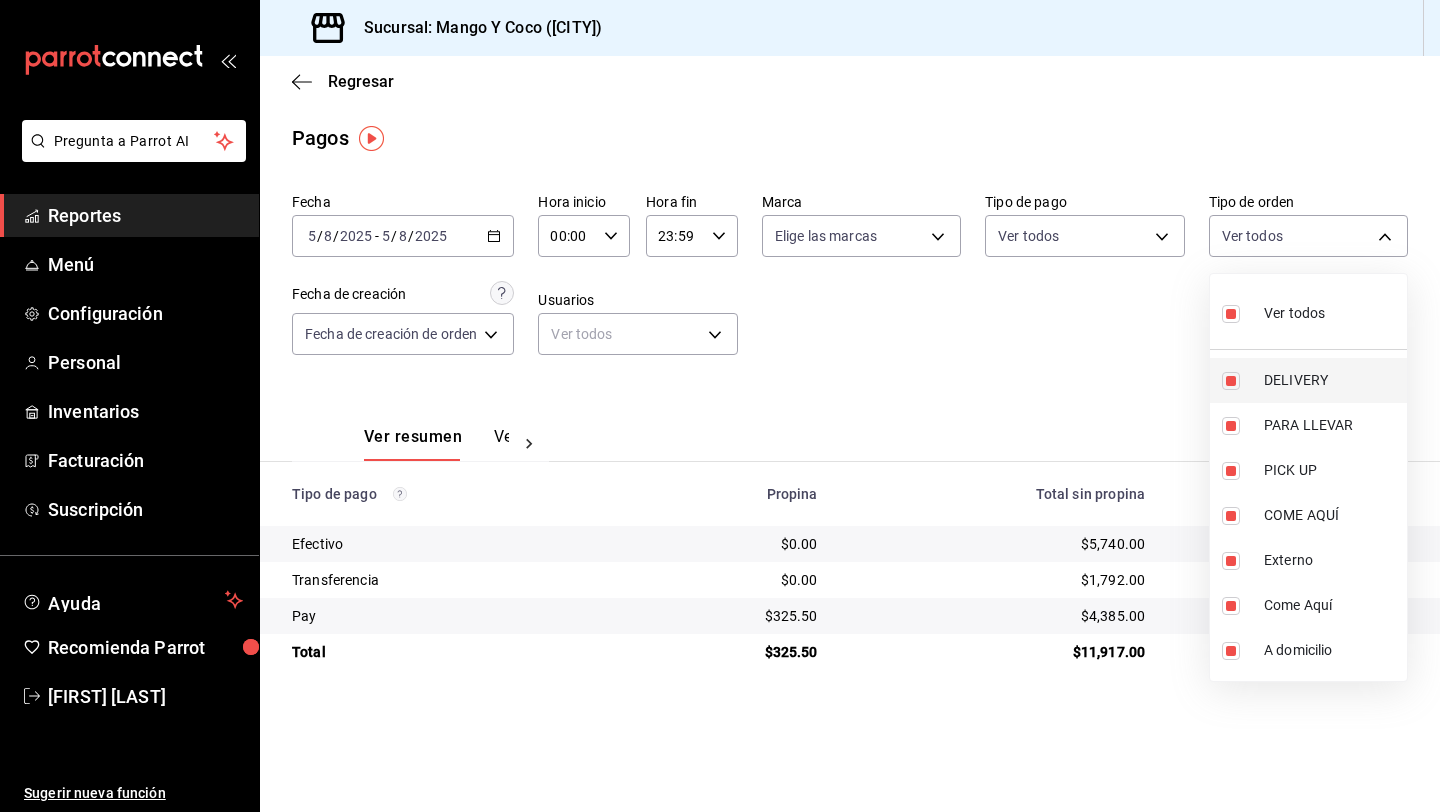 click on "DELIVERY" at bounding box center [1308, 380] 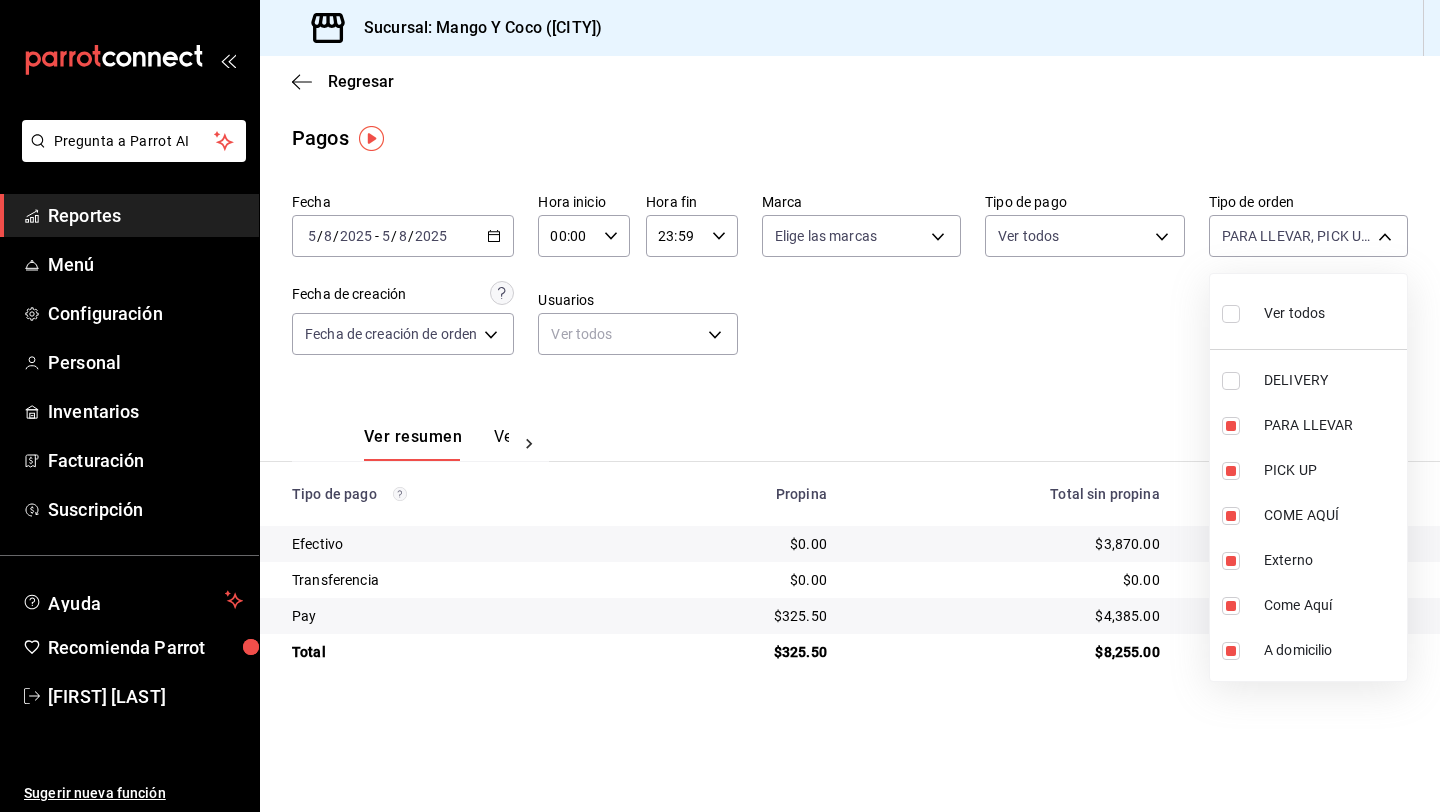 click at bounding box center (720, 406) 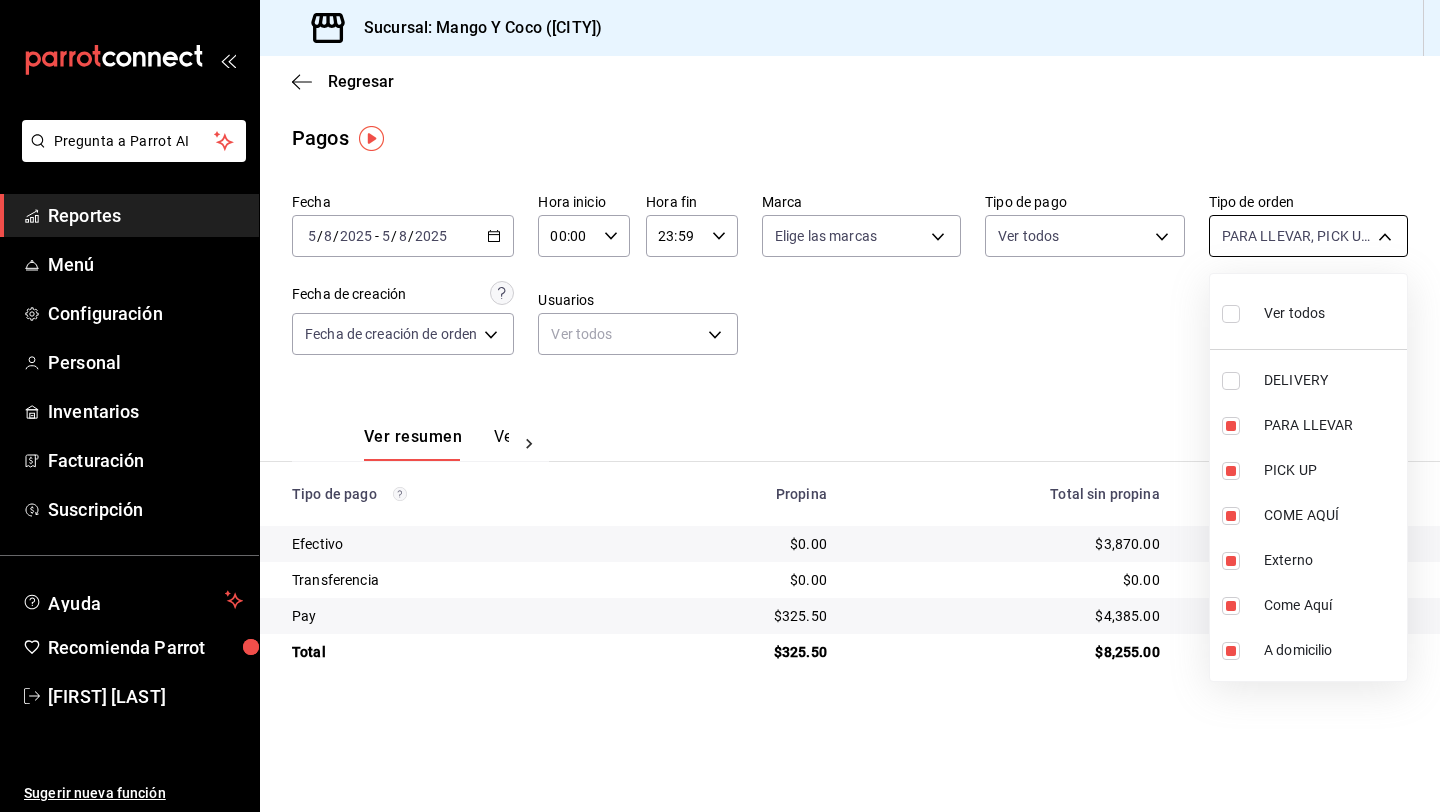 click on "Pregunta a Parrot AI Reportes   Menú   Configuración   Personal   Inventarios   Facturación   Suscripción   Ayuda Recomienda Parrot   Paola Andrade   Sugerir nueva función   Sucursal: Mango Y Coco (Mérida) Regresar Pagos Fecha 2025-08-05 5 / 8 / 2025 - 2025-08-05 5 / 8 / 2025 Hora inicio 00:00 Hora inicio Hora fin 23:59 Hora fin Marca Elige las marcas Tipo de pago Ver todos Tipo de orden PARA LLEVAR, PICK UP, COME AQUÍ, Externo, Come Aquí, A domicilio e47f4cf5-f69b-47dd-93b4-00143df15fe9,27a364d8-6312-4869-99a1-f3fb819ac42e,71ca709c-1bda-4e1f-95f9-9d9ea4a6ac2b,EXTERNAL,85f4aa52-0123-42e9-a8c2-41d4a4798af9,d4c9b051-4d51-4481-aefd-7b0d29851a72 Fecha de creación   Fecha de creación de orden ORDER Usuarios Ver todos null Ver resumen Ver pagos Exportar a Excel Tipo de pago   Propina Total sin propina Total Efectivo $0.00 $3,870.00 $3,870.00 Transferencia $0.00 $0.00 $0.00 Pay $325.50 $4,385.00 $4,710.50 Total $325.50 $8,255.00 $8,580.50 Pregunta a Parrot AI Reportes   Menú   Configuración   Personal" at bounding box center [720, 406] 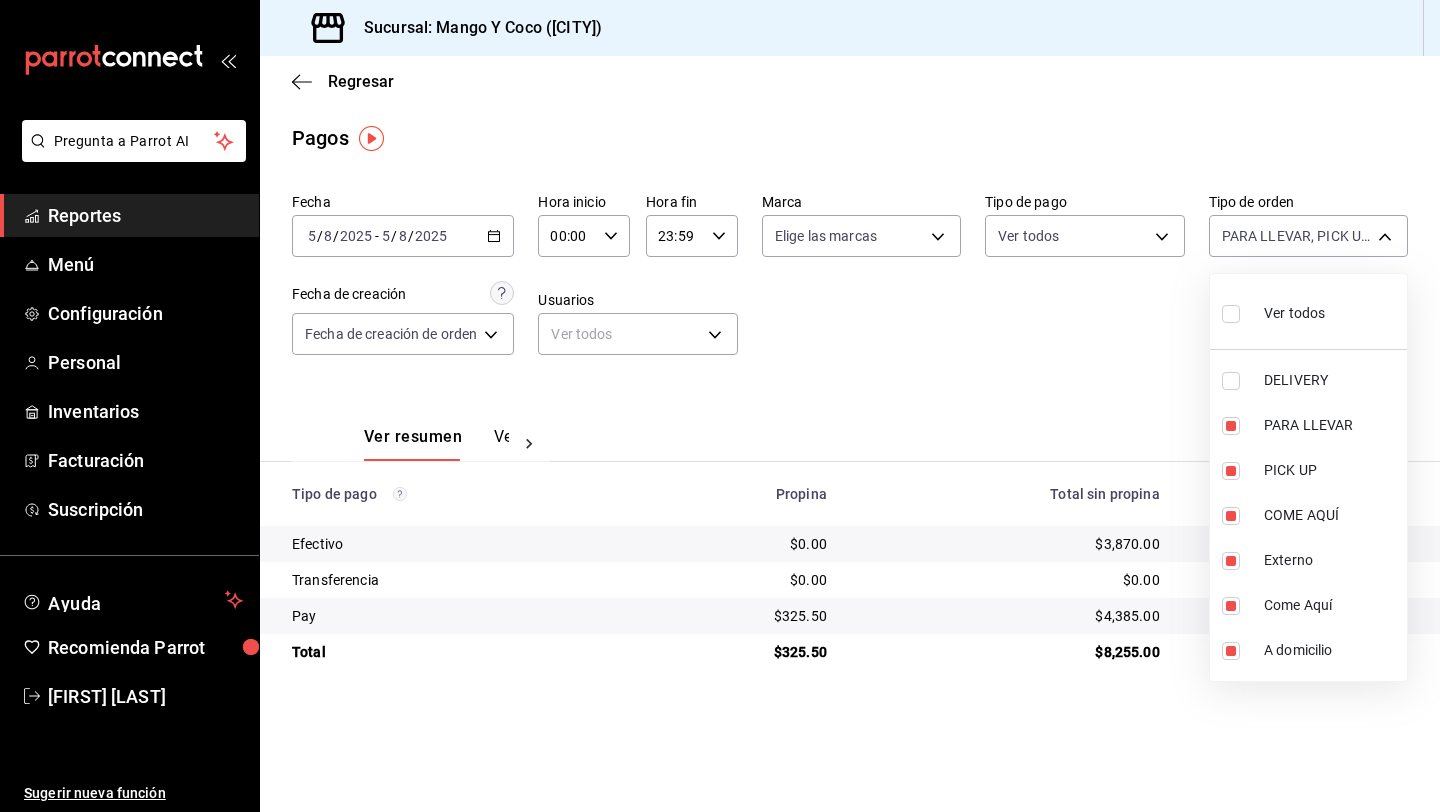 click at bounding box center (1231, 381) 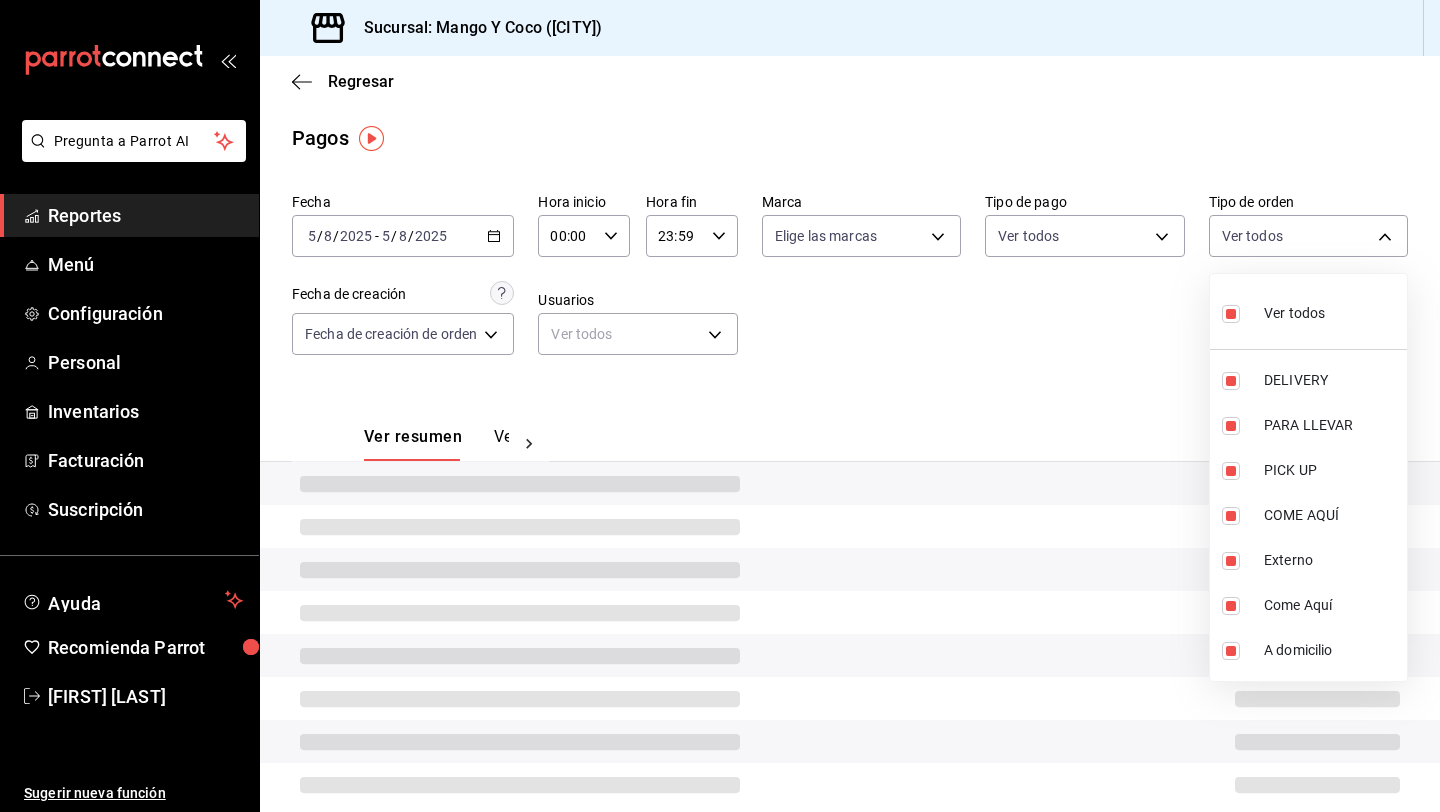 click at bounding box center (1231, 314) 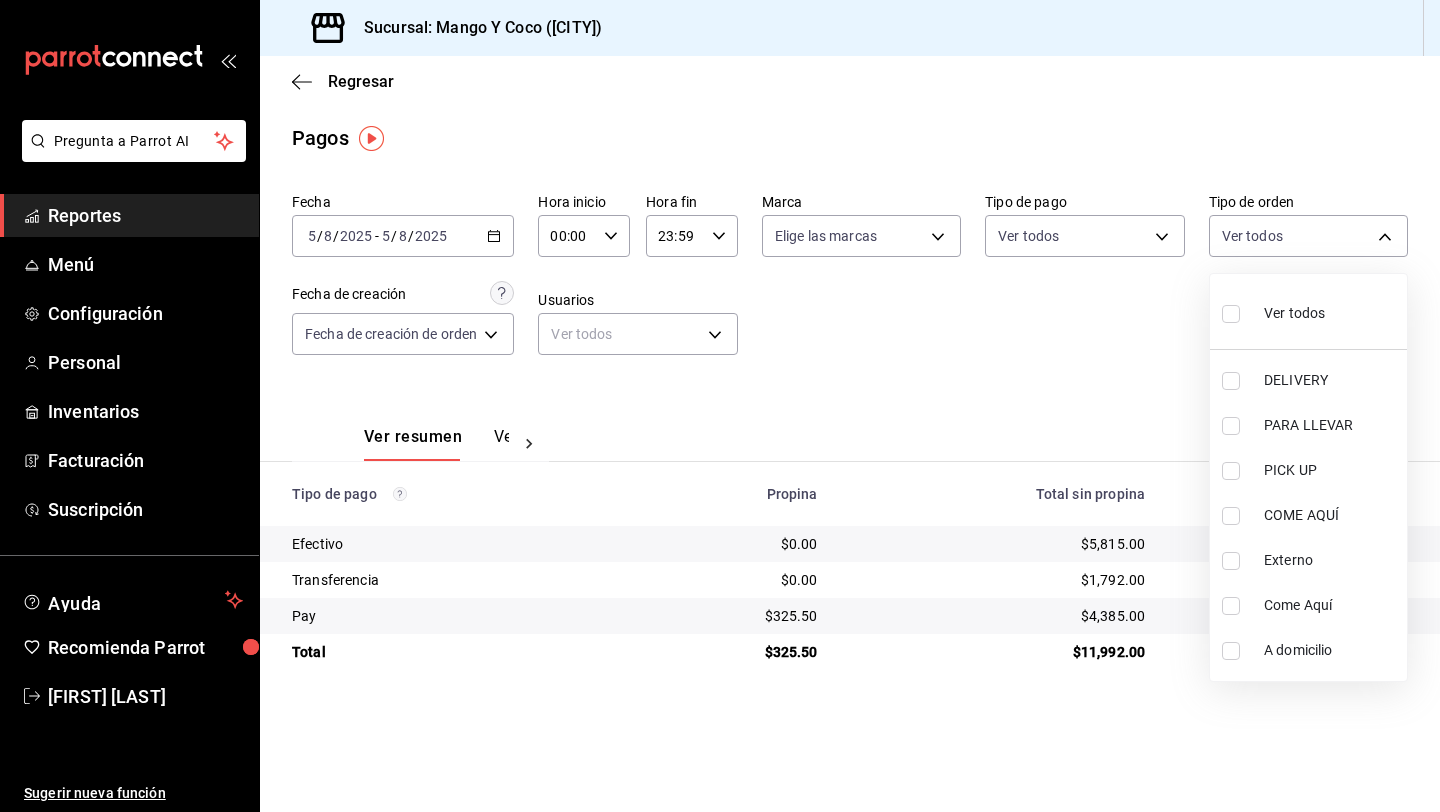 click at bounding box center [1231, 381] 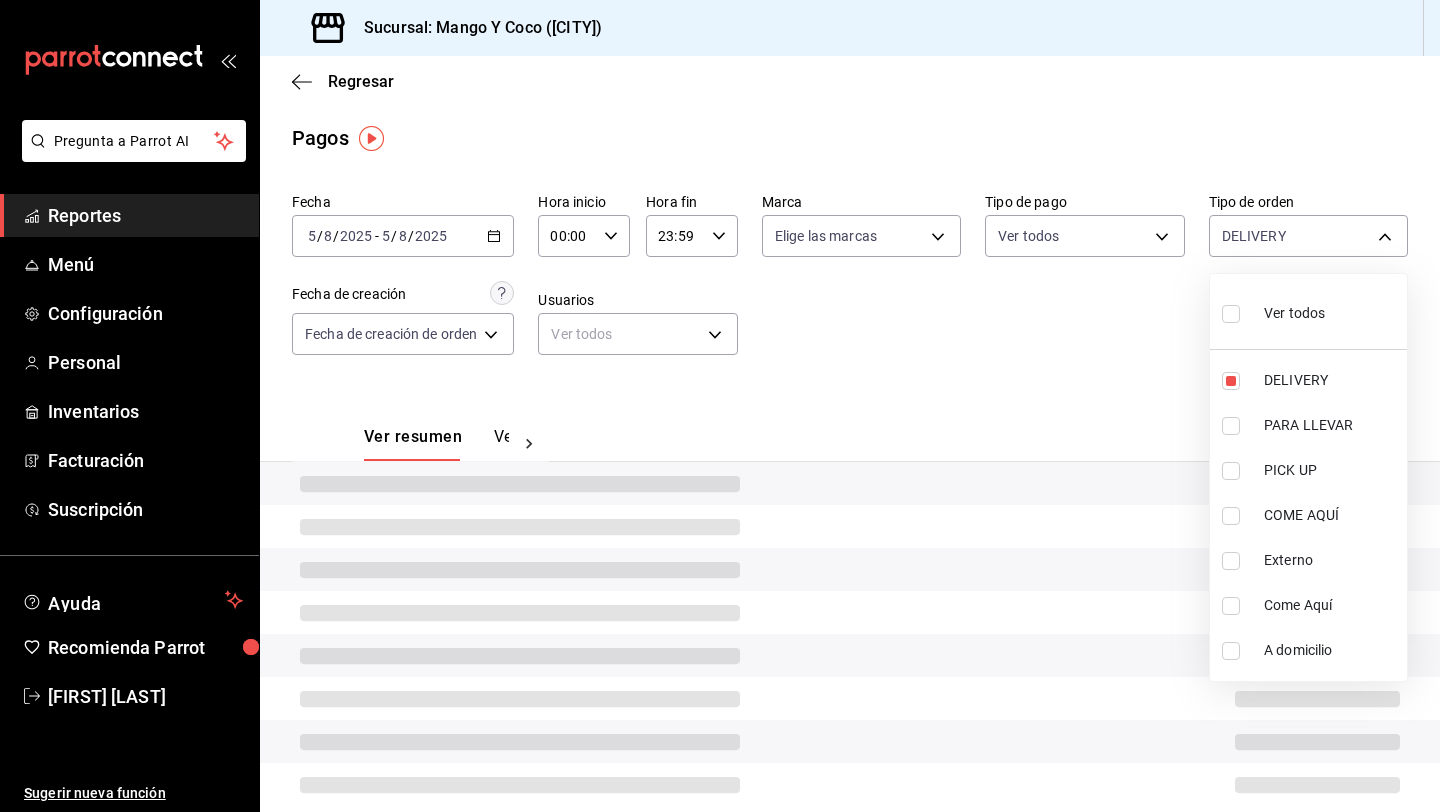 click at bounding box center (720, 406) 